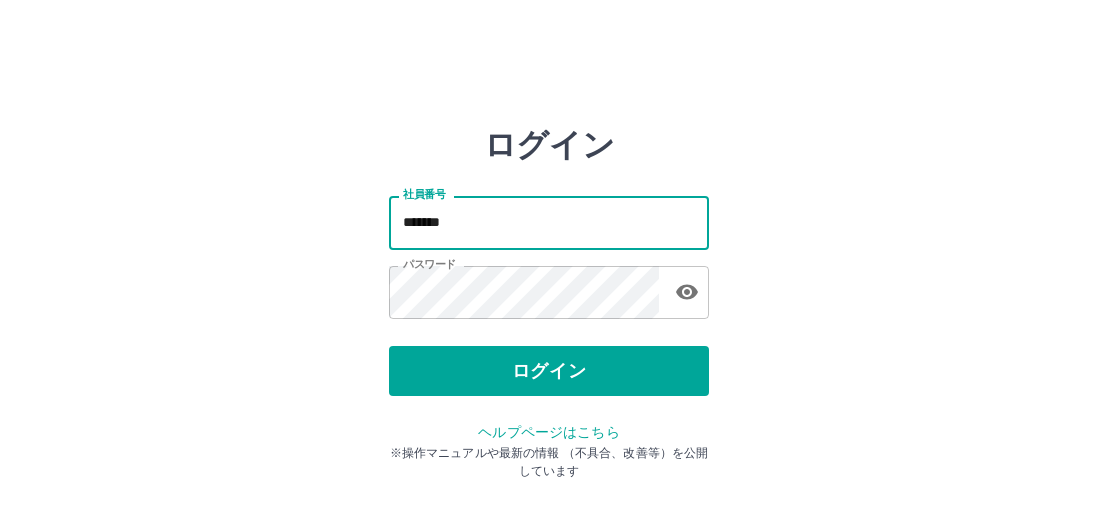 scroll, scrollTop: 0, scrollLeft: 0, axis: both 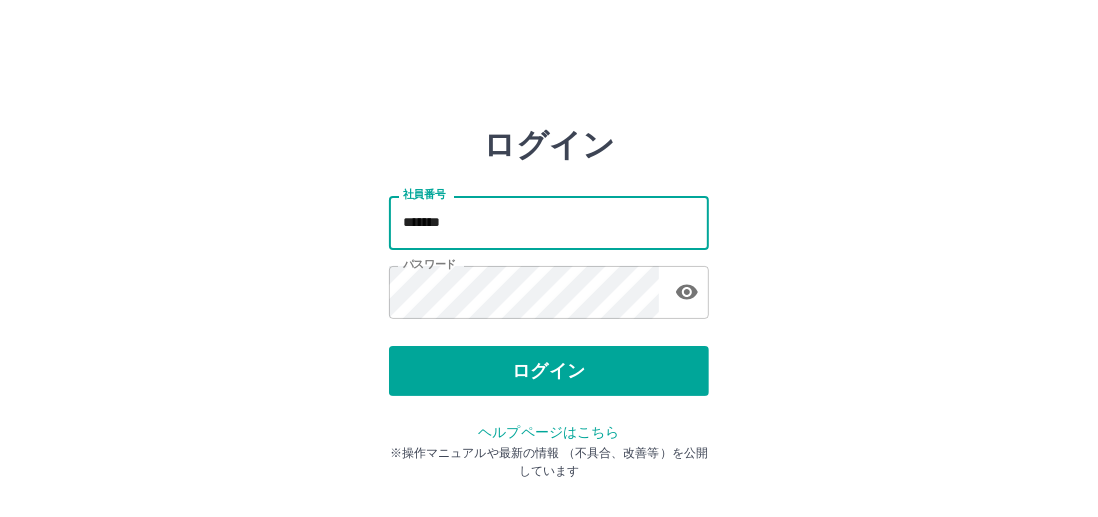 type on "*******" 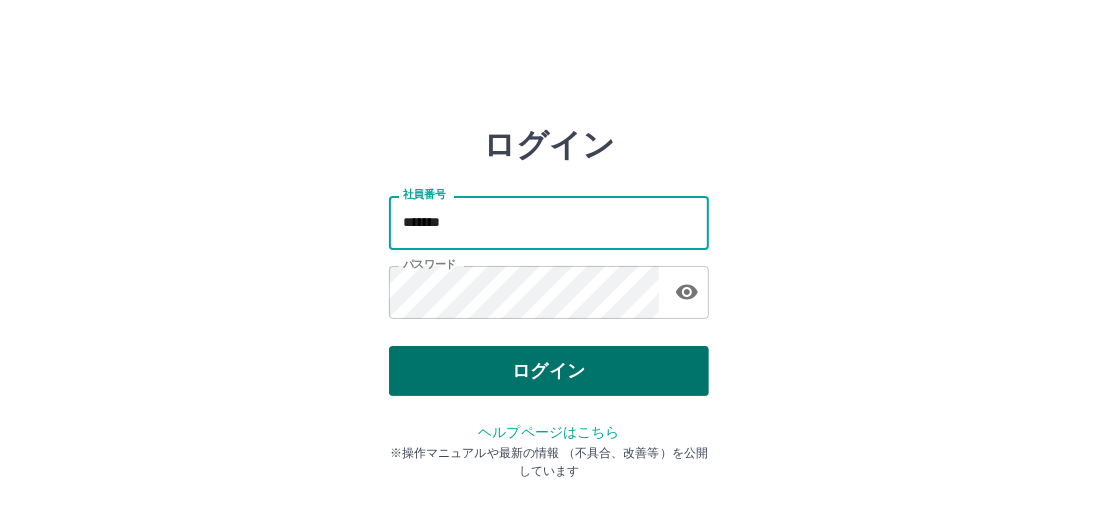 click on "ログイン" at bounding box center (549, 371) 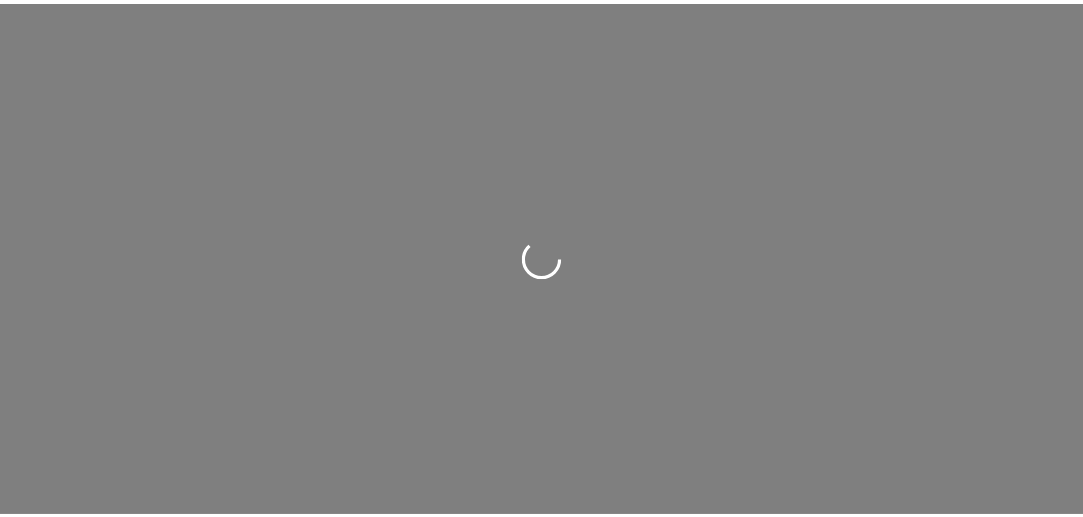 scroll, scrollTop: 0, scrollLeft: 0, axis: both 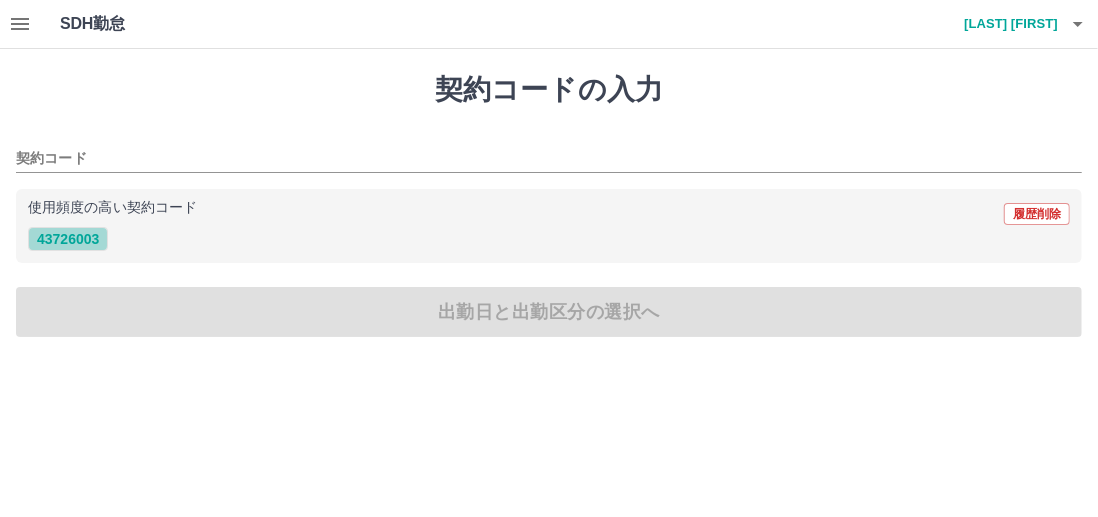 click on "43726003" at bounding box center (68, 239) 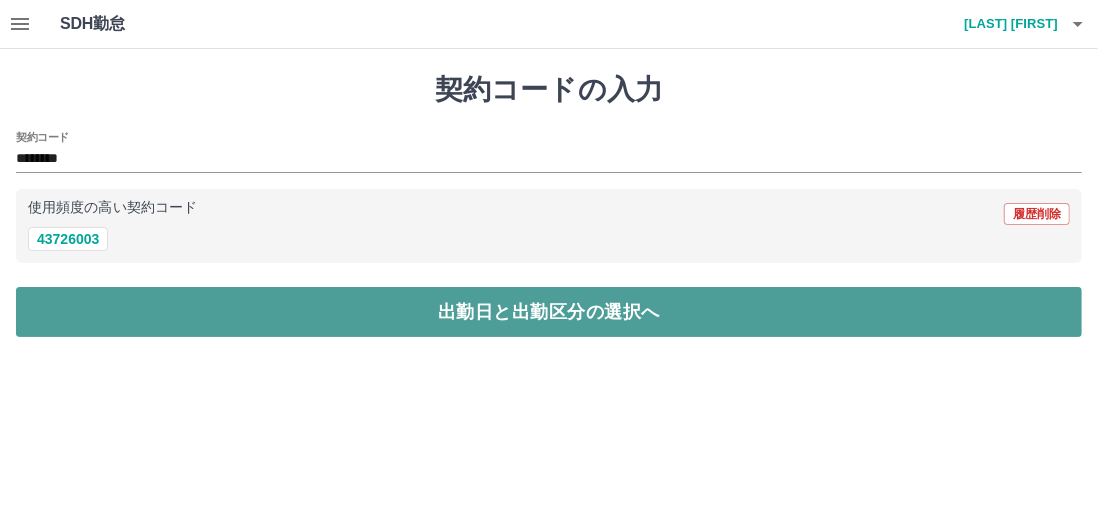 click on "出勤日と出勤区分の選択へ" at bounding box center [549, 312] 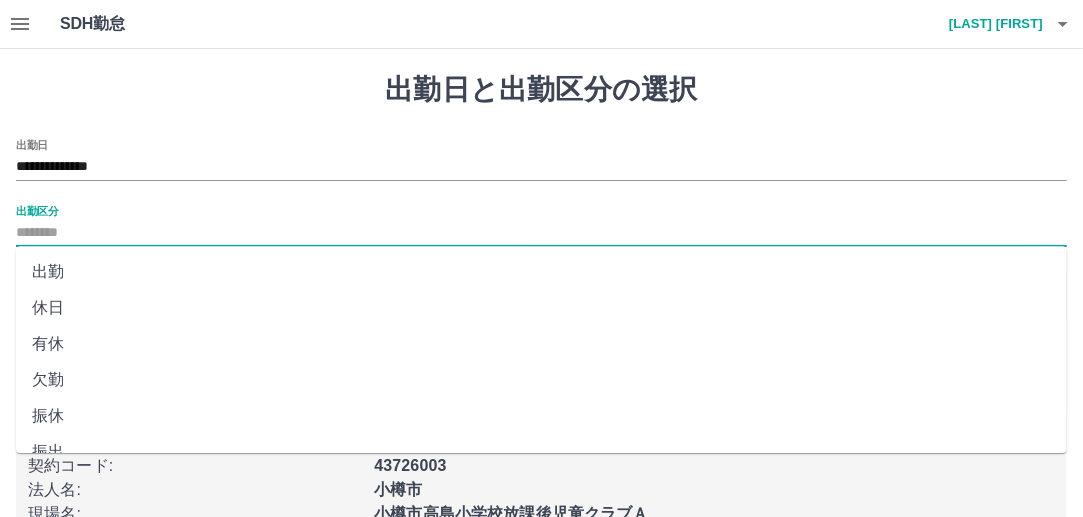 click on "出勤区分" at bounding box center (541, 233) 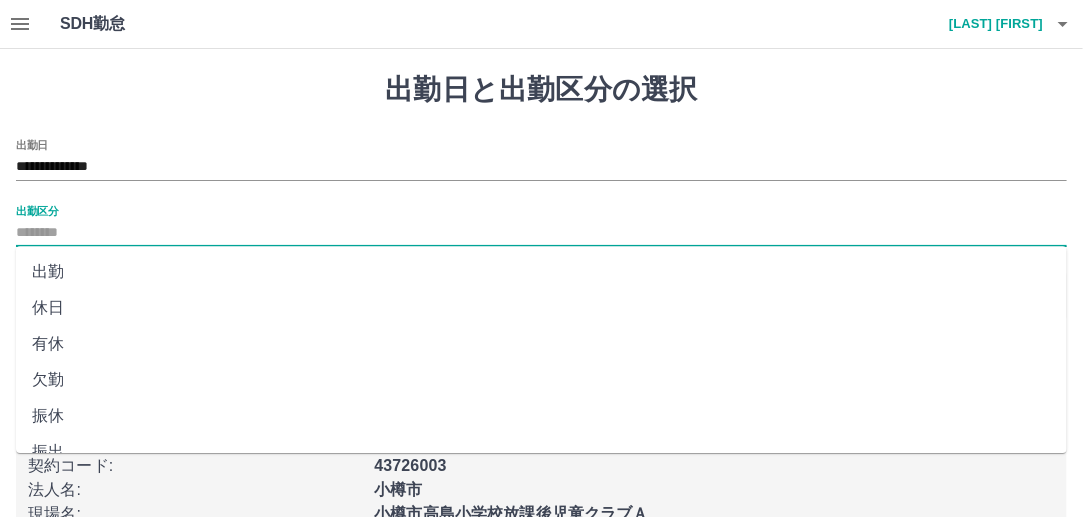 click on "出勤" at bounding box center [541, 272] 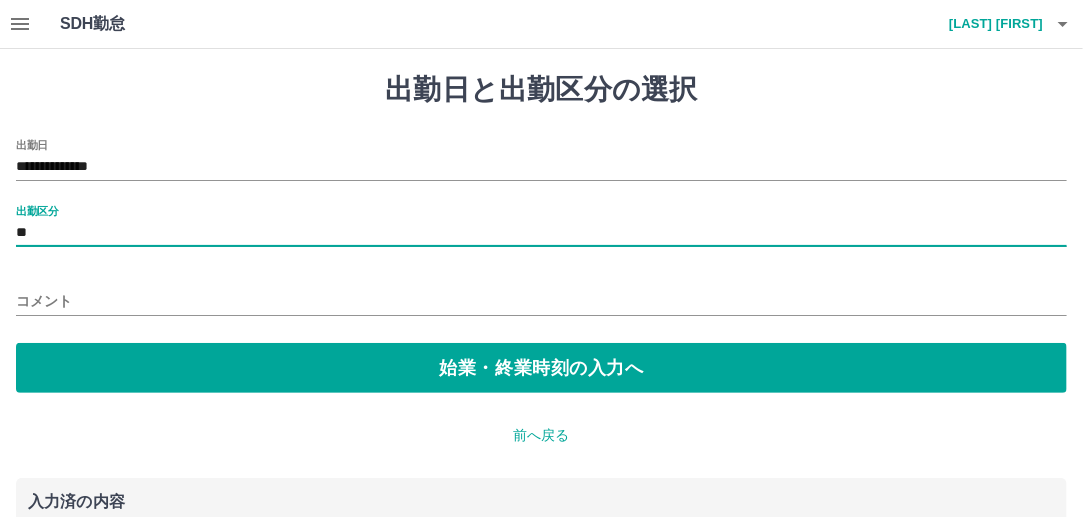 type on "**" 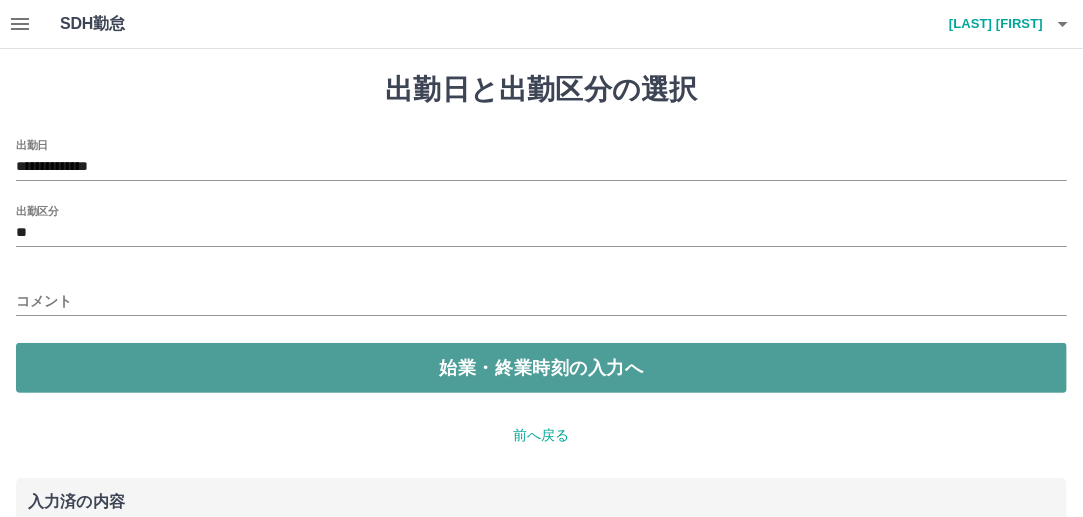 click on "始業・終業時刻の入力へ" at bounding box center (541, 368) 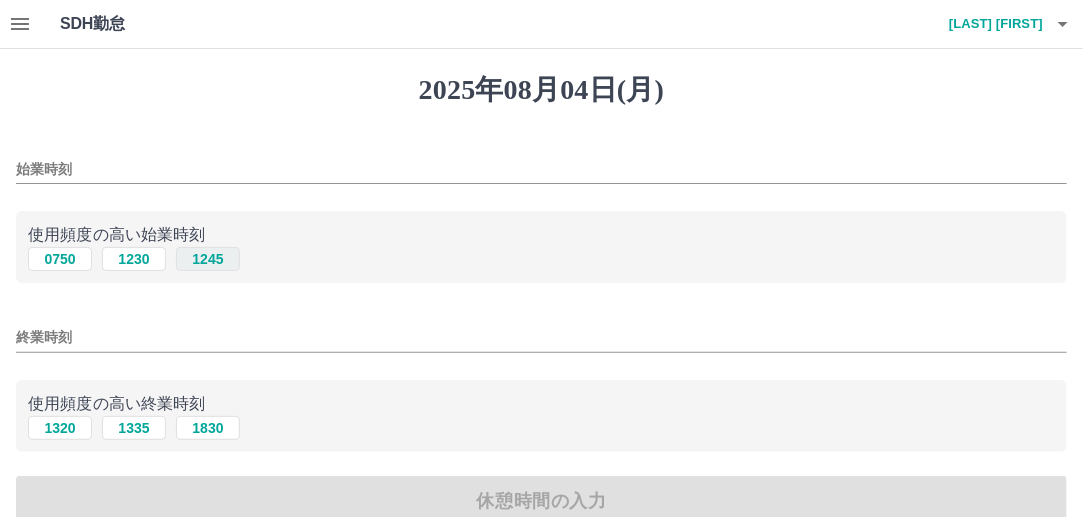 click on "1245" at bounding box center [208, 259] 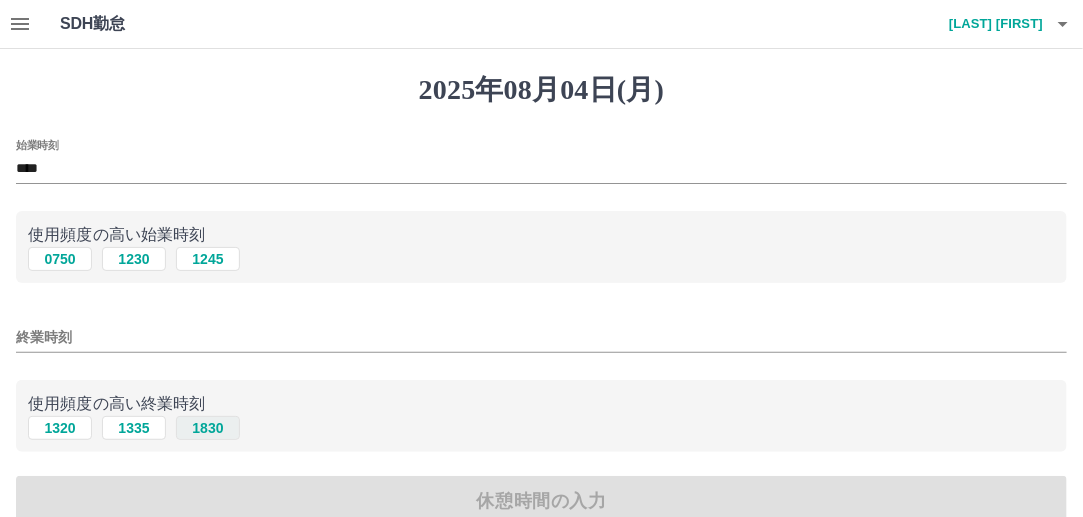 click on "1830" at bounding box center (208, 428) 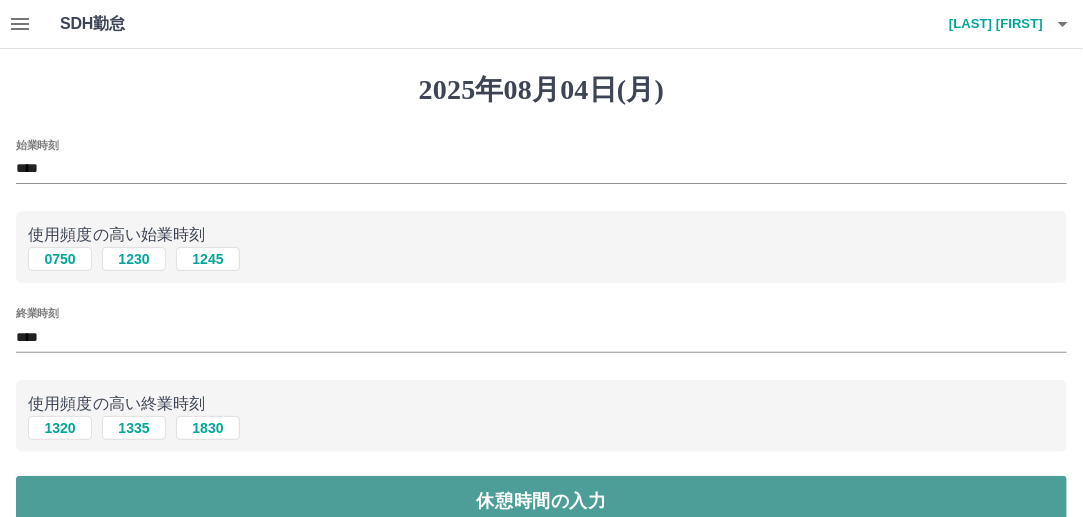 click on "休憩時間の入力" at bounding box center [541, 501] 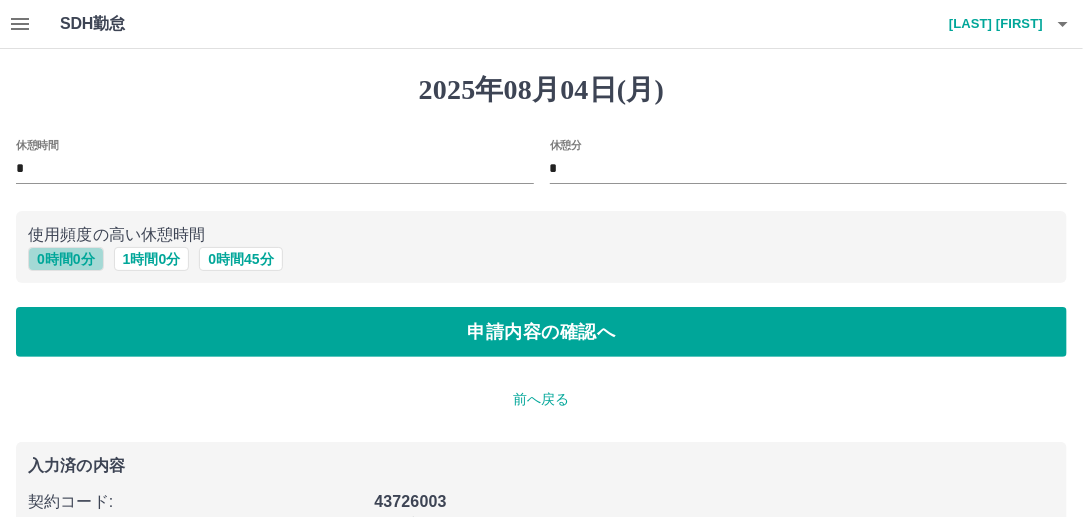 click on "0 時間 0 分" at bounding box center (66, 259) 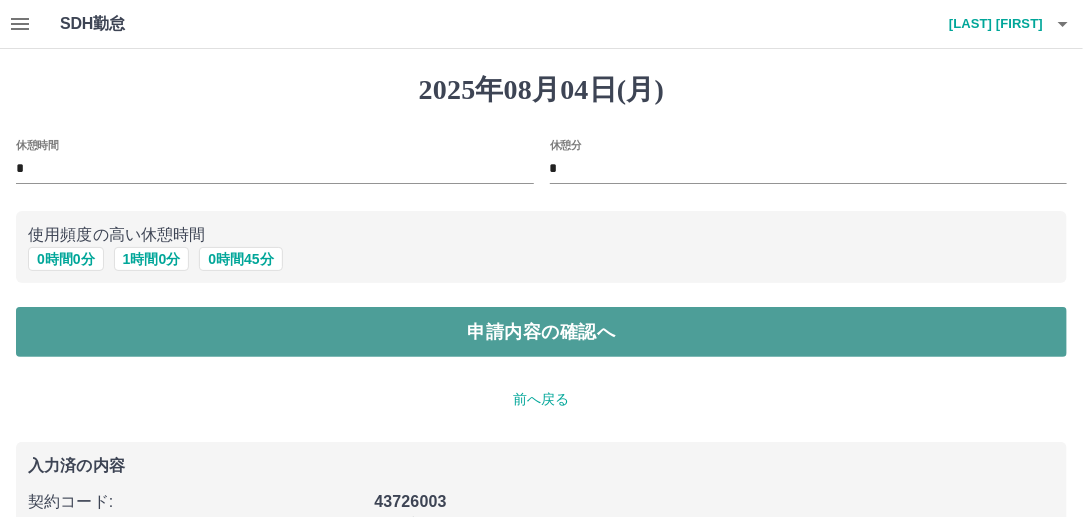 click on "申請内容の確認へ" at bounding box center [541, 332] 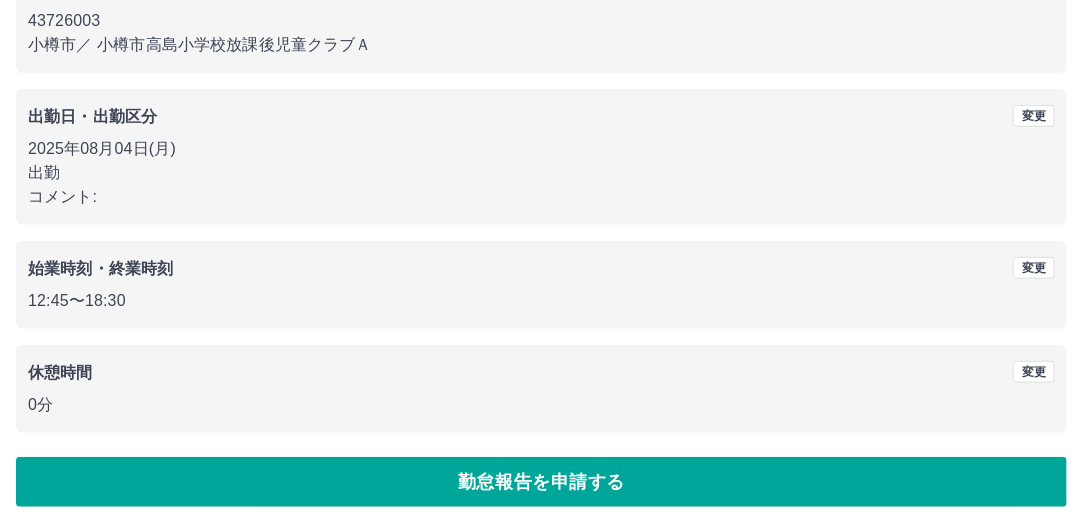 scroll, scrollTop: 230, scrollLeft: 0, axis: vertical 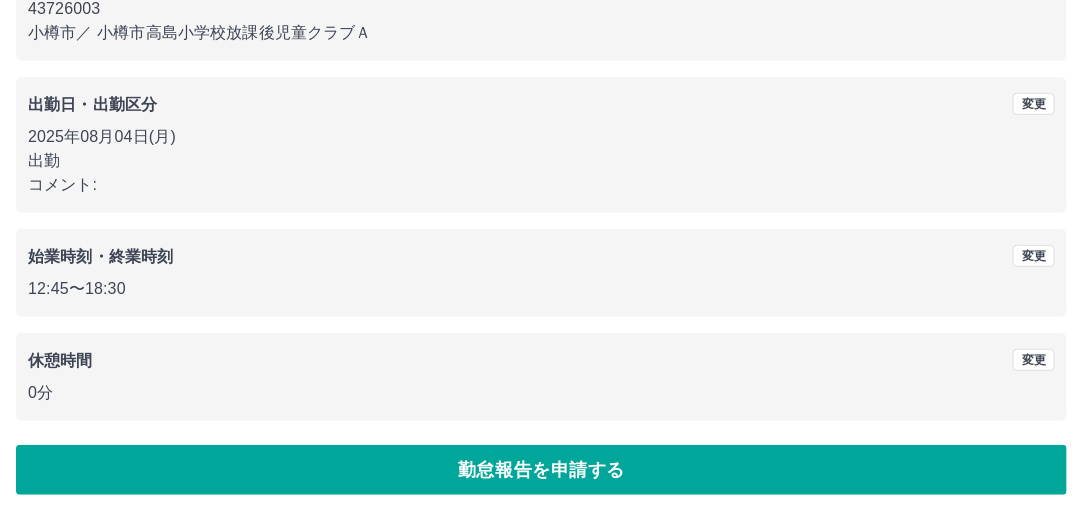 click on "勤怠報告を申請する" at bounding box center (541, 470) 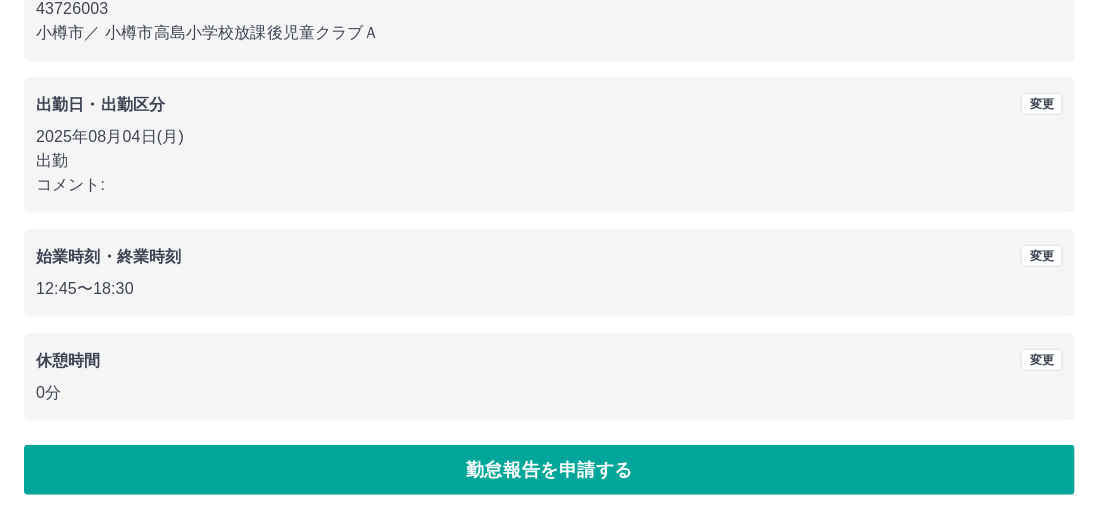 scroll, scrollTop: 0, scrollLeft: 0, axis: both 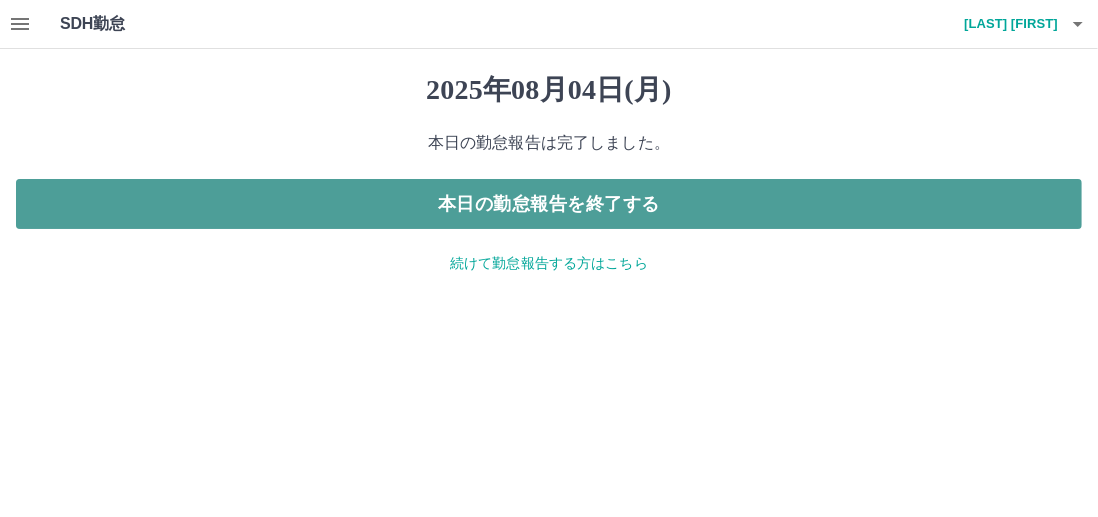 click on "本日の勤怠報告を終了する" at bounding box center (549, 204) 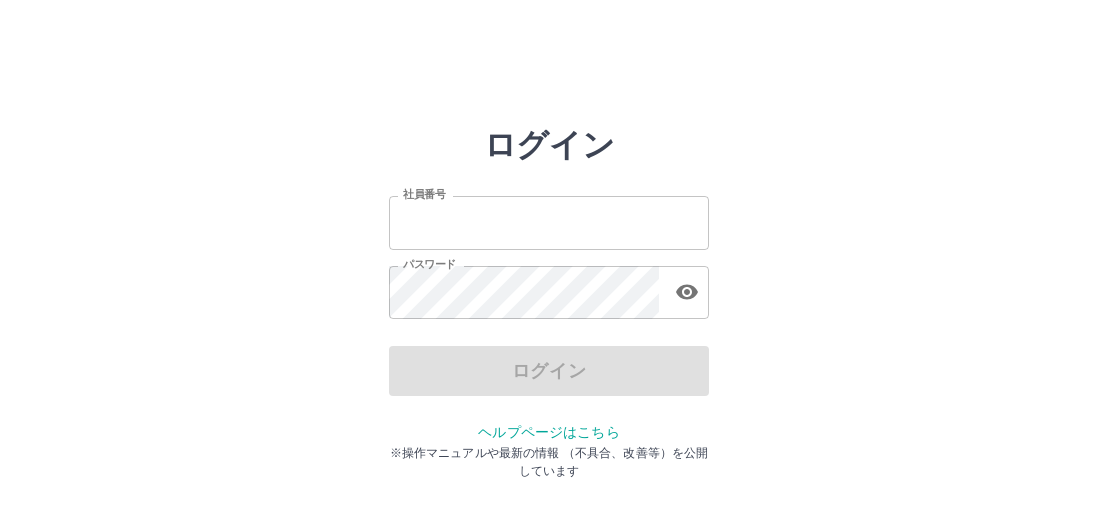 scroll, scrollTop: 0, scrollLeft: 0, axis: both 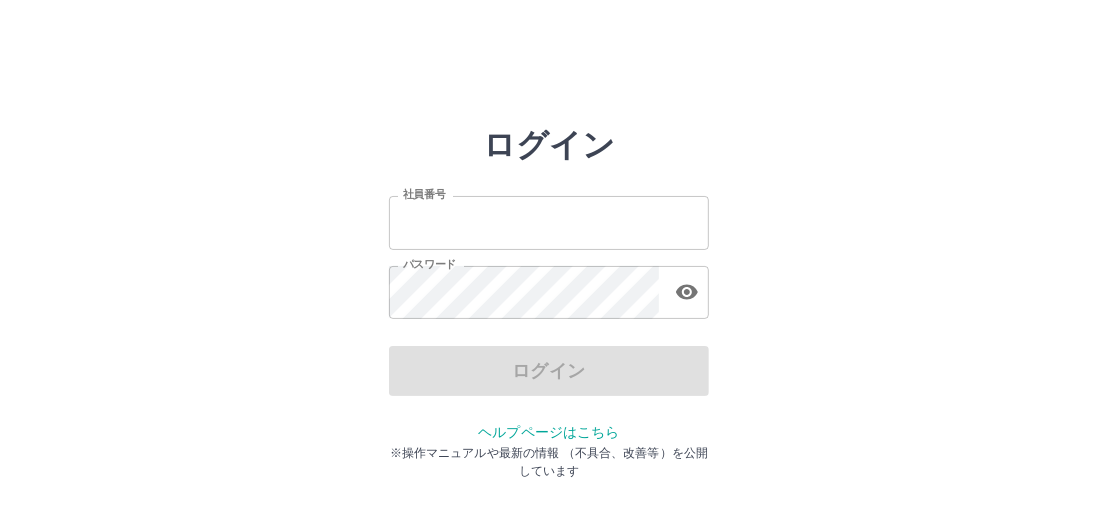 type on "*******" 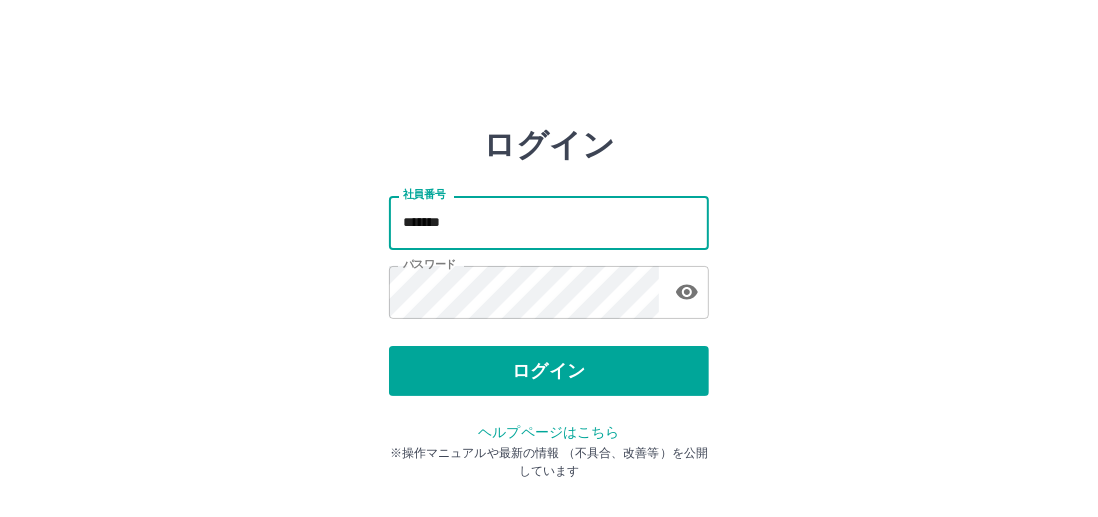 click on "*******" at bounding box center [549, 222] 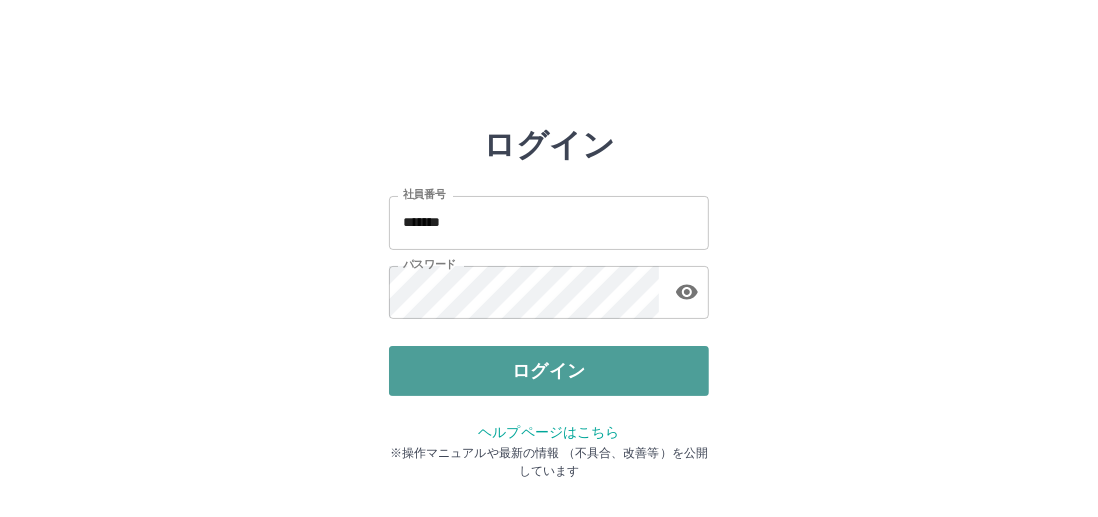 click on "ログイン" at bounding box center (549, 371) 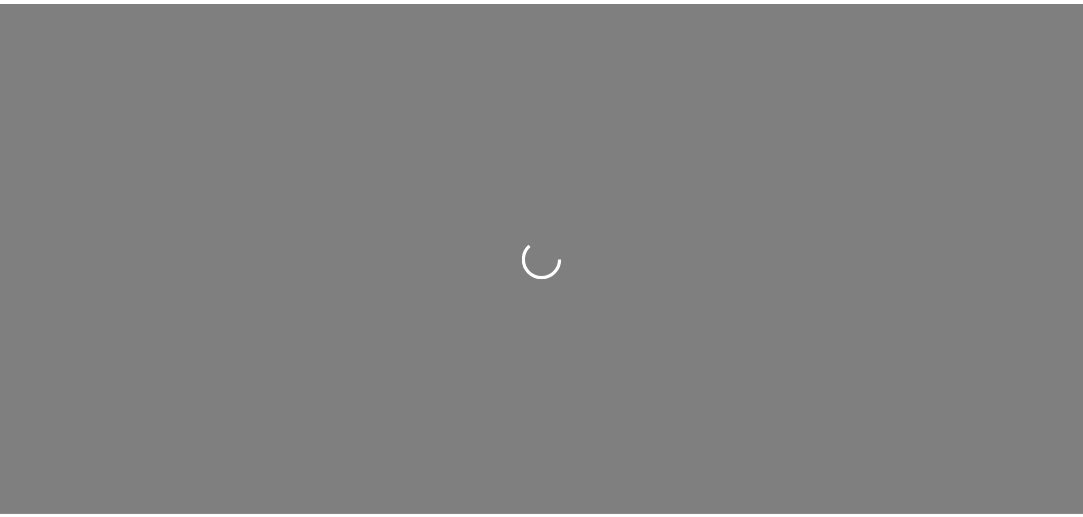 scroll, scrollTop: 0, scrollLeft: 0, axis: both 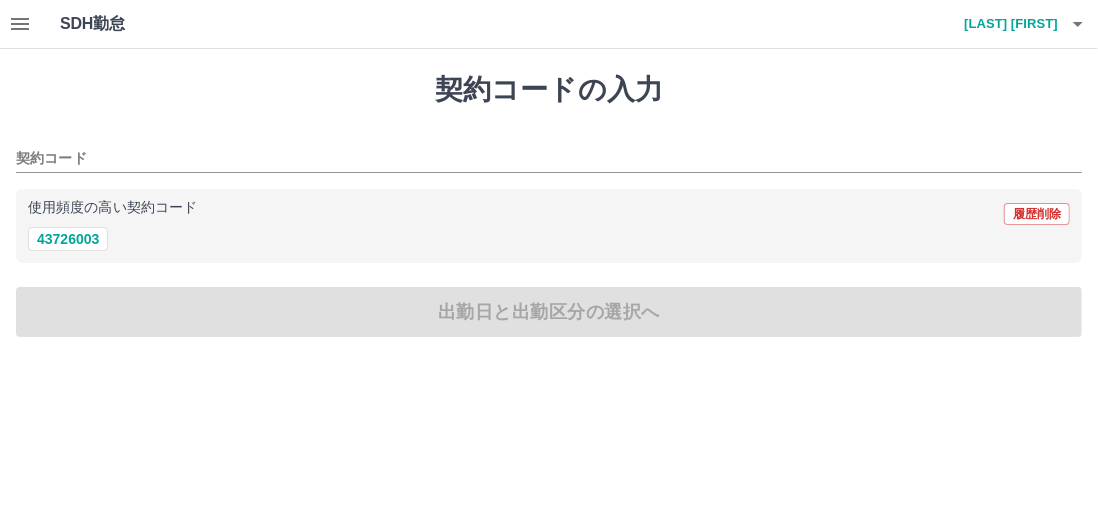 click 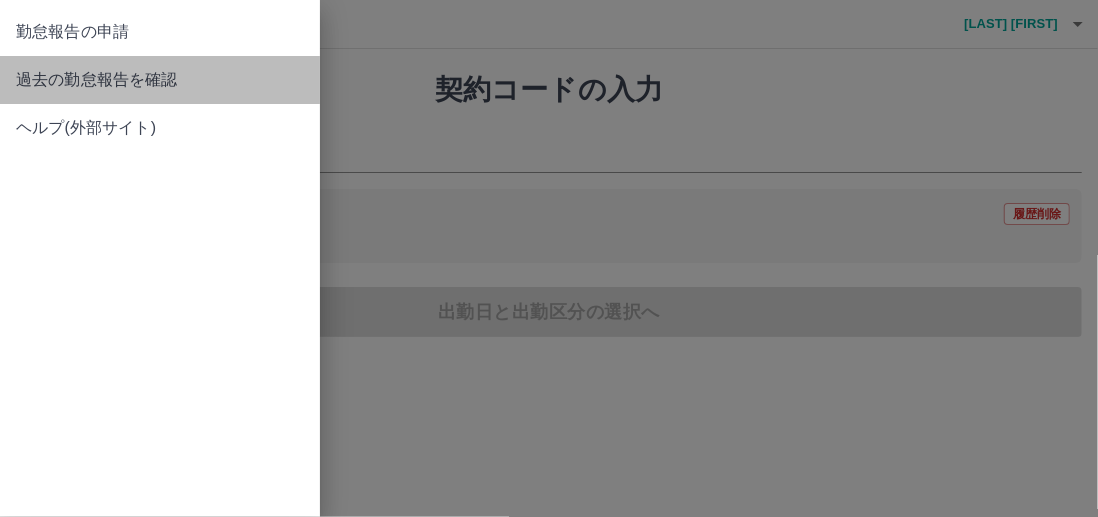 click on "過去の勤怠報告を確認" at bounding box center (160, 80) 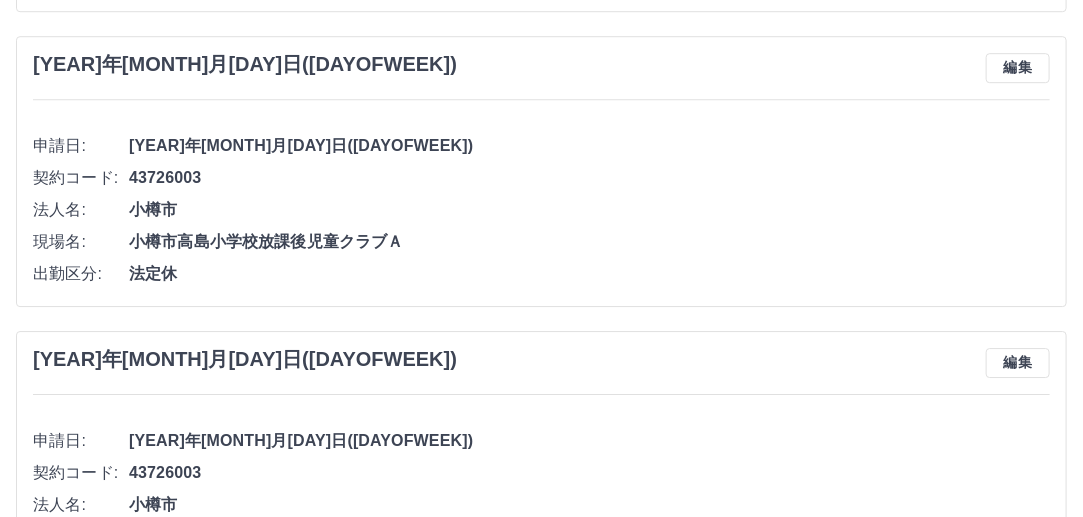 scroll, scrollTop: 2106, scrollLeft: 0, axis: vertical 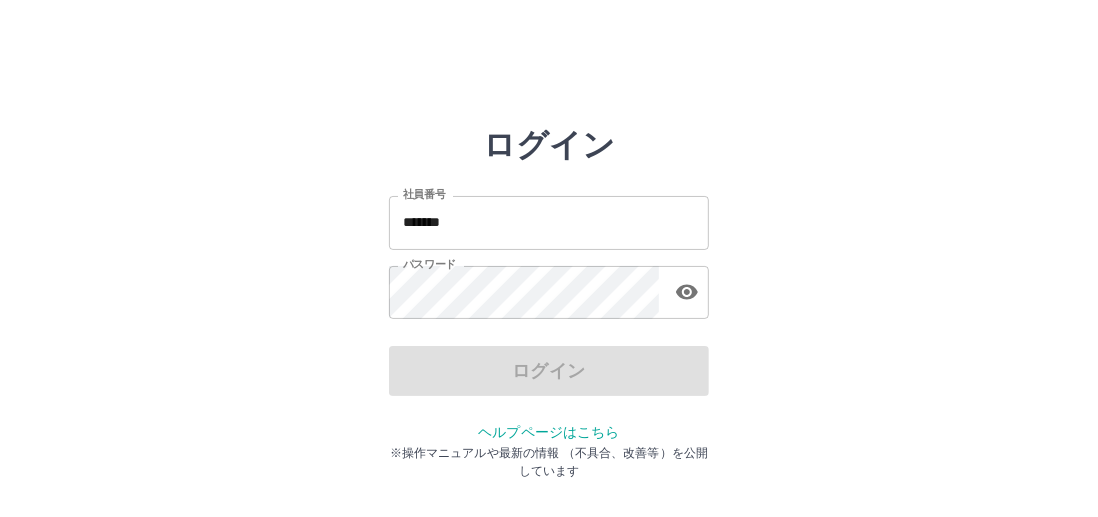 click on "*******" at bounding box center [549, 222] 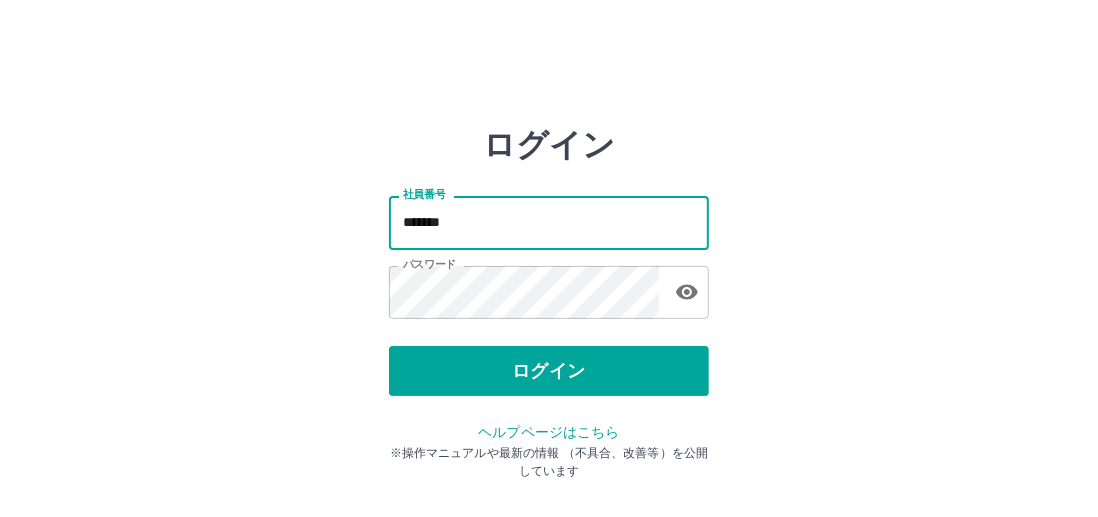 type on "*******" 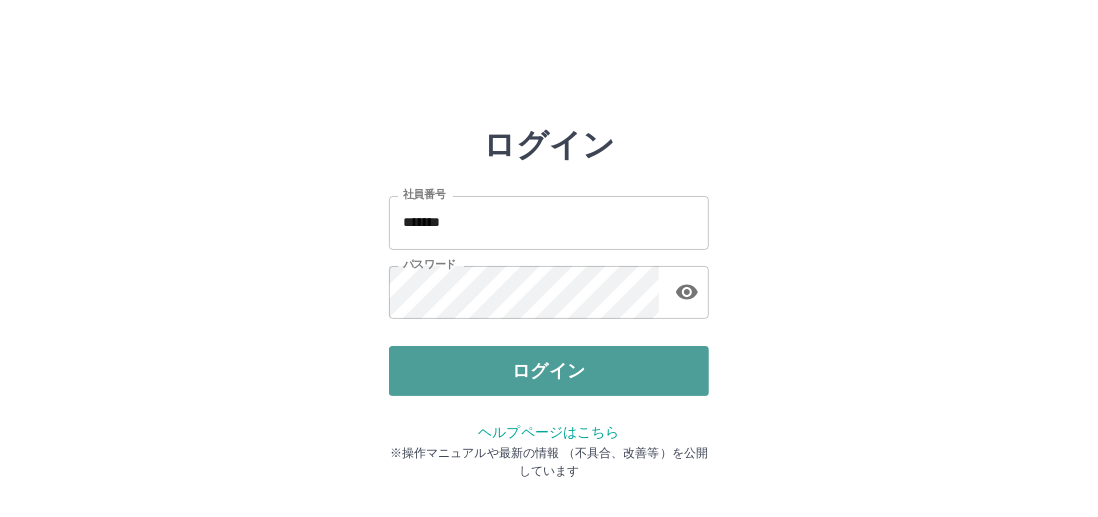 click on "ログイン" at bounding box center [549, 371] 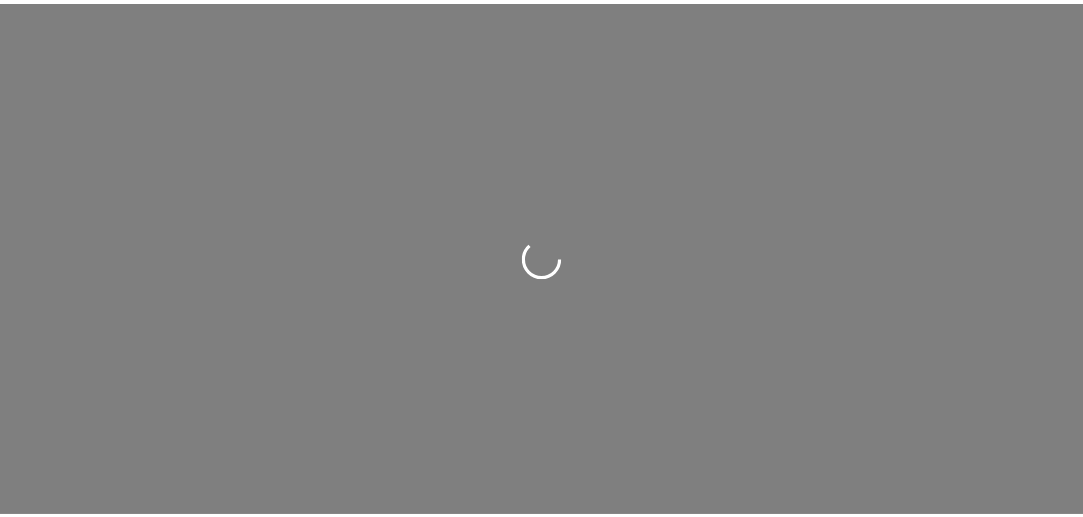 scroll, scrollTop: 0, scrollLeft: 0, axis: both 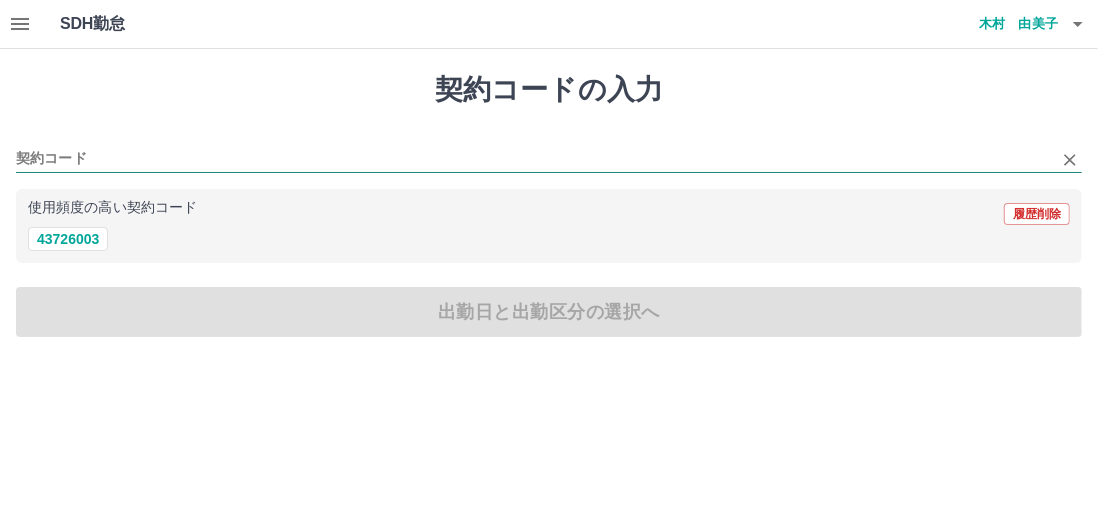 click on "契約コード" at bounding box center [534, 159] 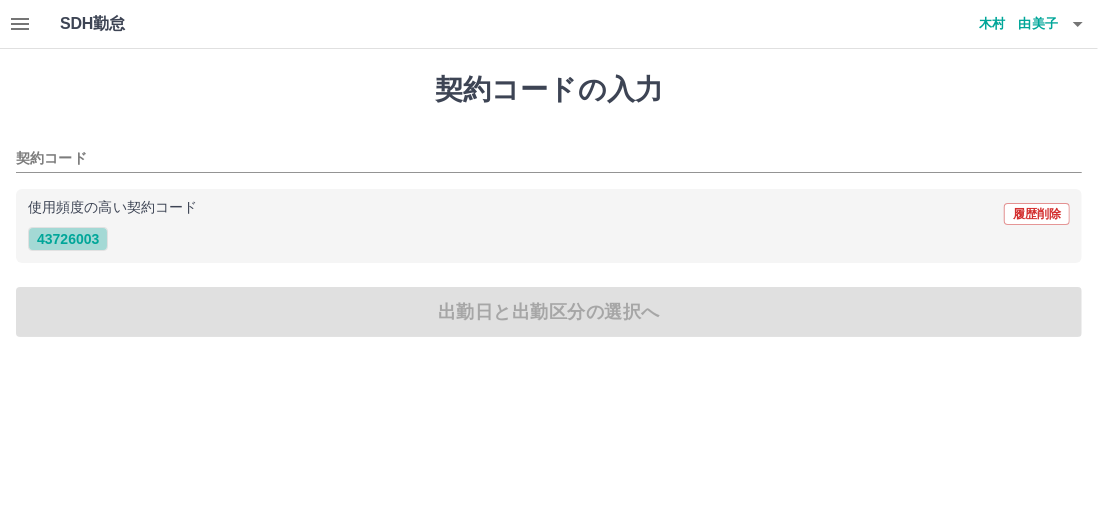 click on "43726003" at bounding box center [68, 239] 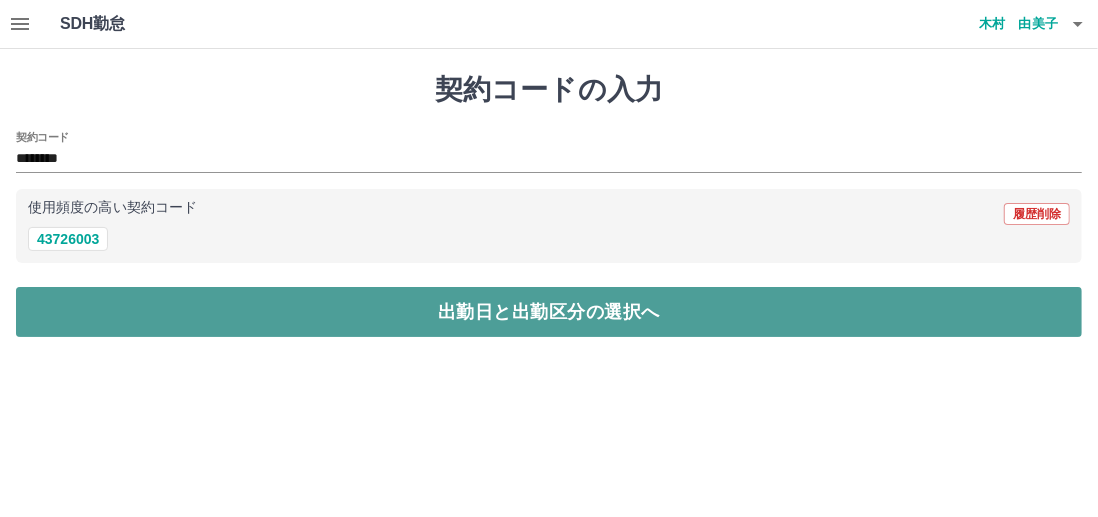 click on "出勤日と出勤区分の選択へ" at bounding box center [549, 312] 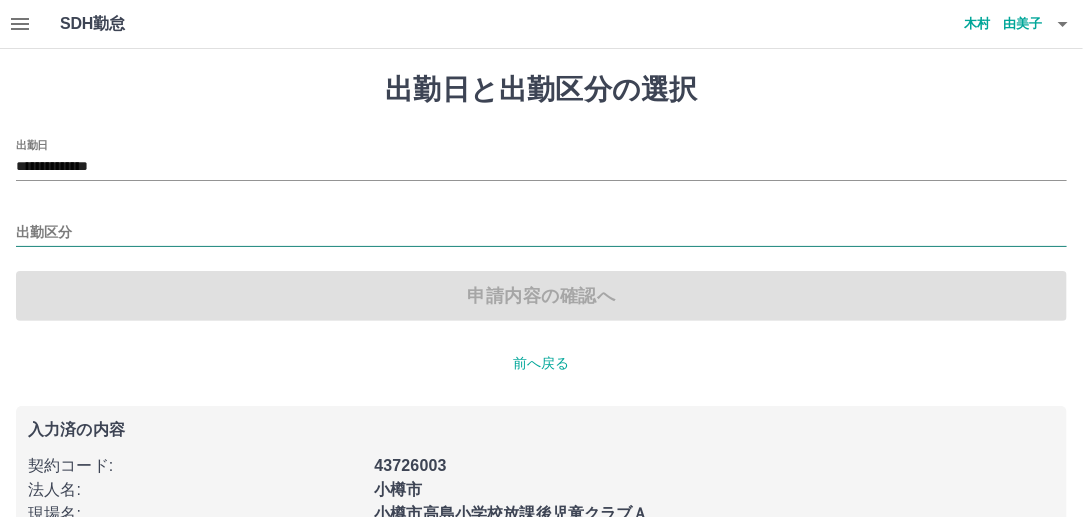click on "出勤区分" at bounding box center [541, 233] 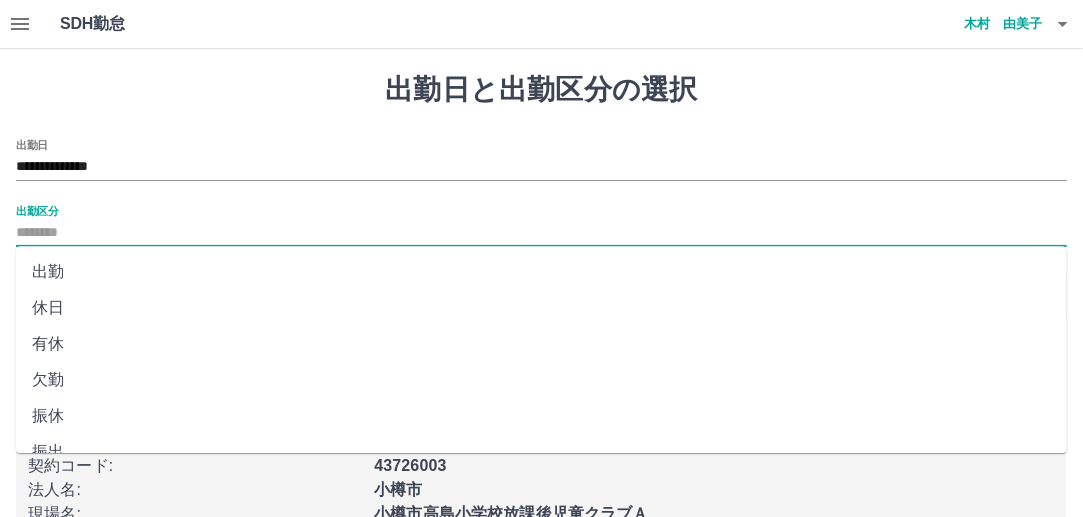 click on "出勤" at bounding box center [541, 272] 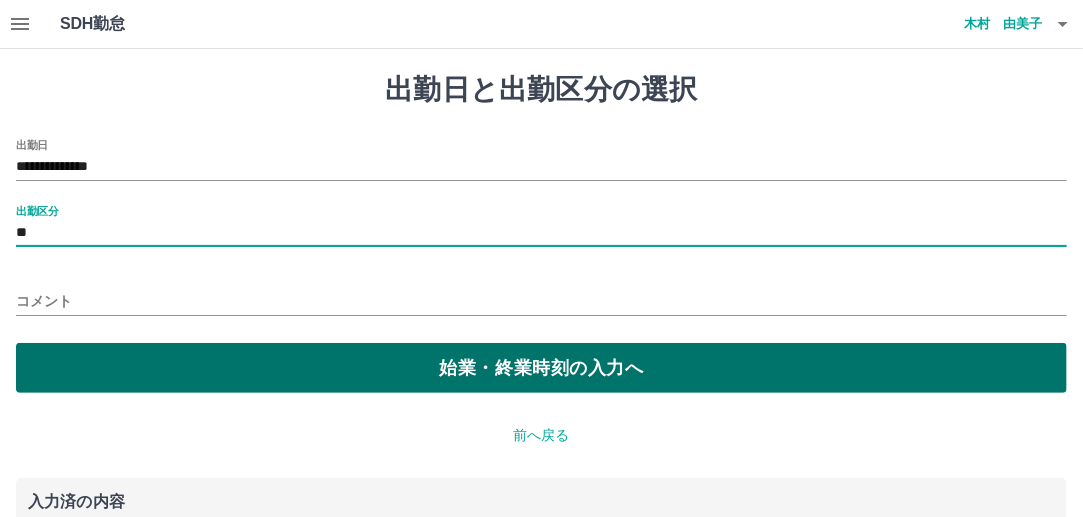 click on "始業・終業時刻の入力へ" at bounding box center (541, 368) 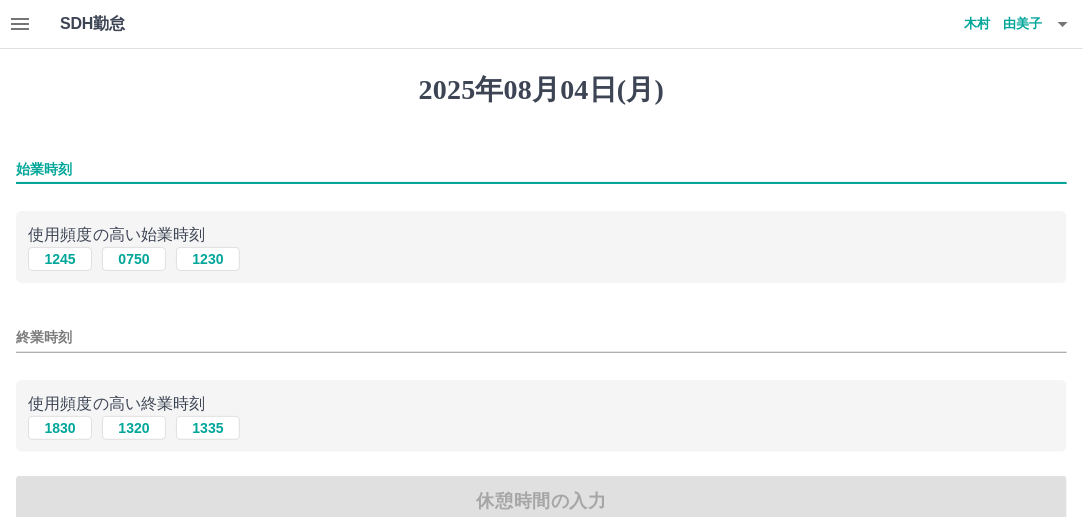 click on "始業時刻" at bounding box center [541, 169] 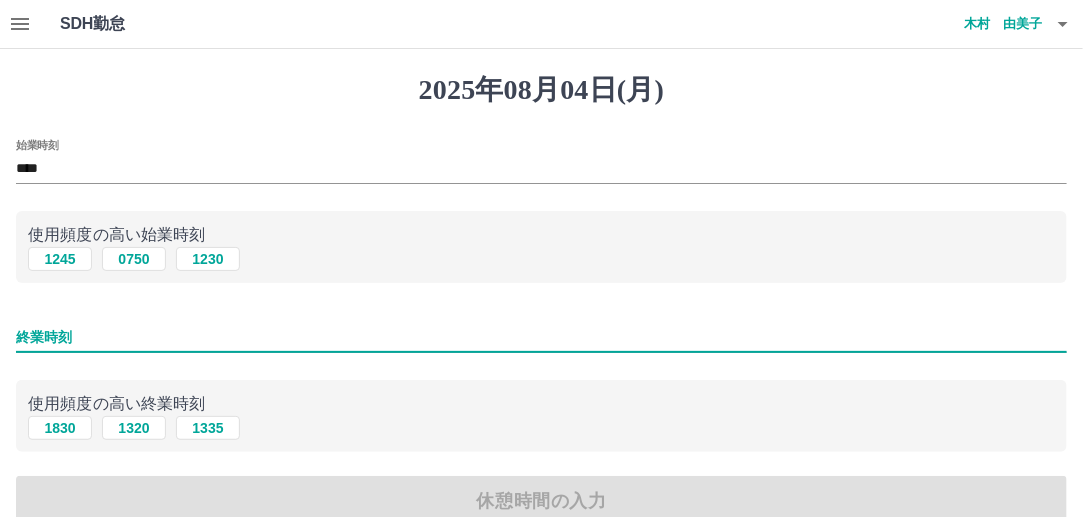 click on "終業時刻" at bounding box center (541, 337) 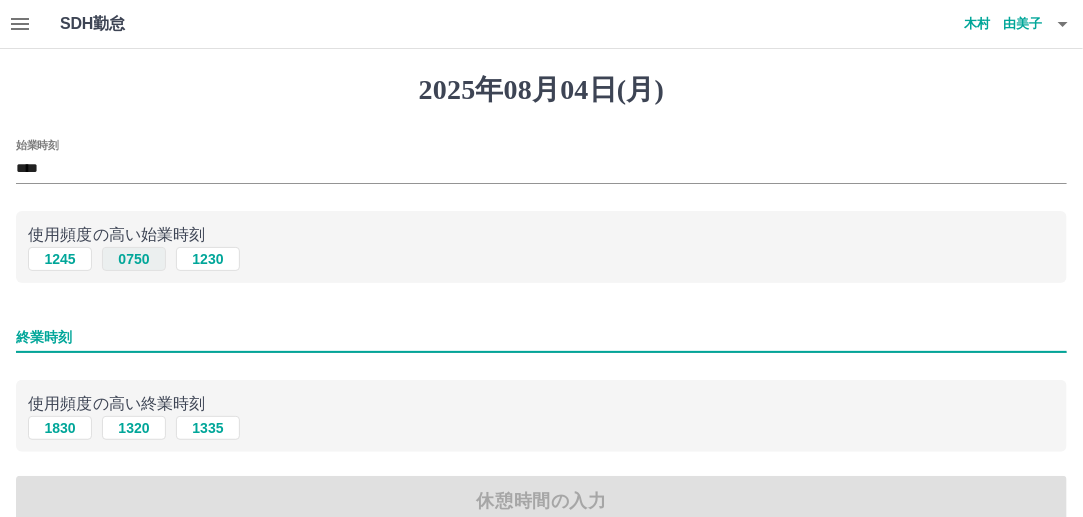type on "****" 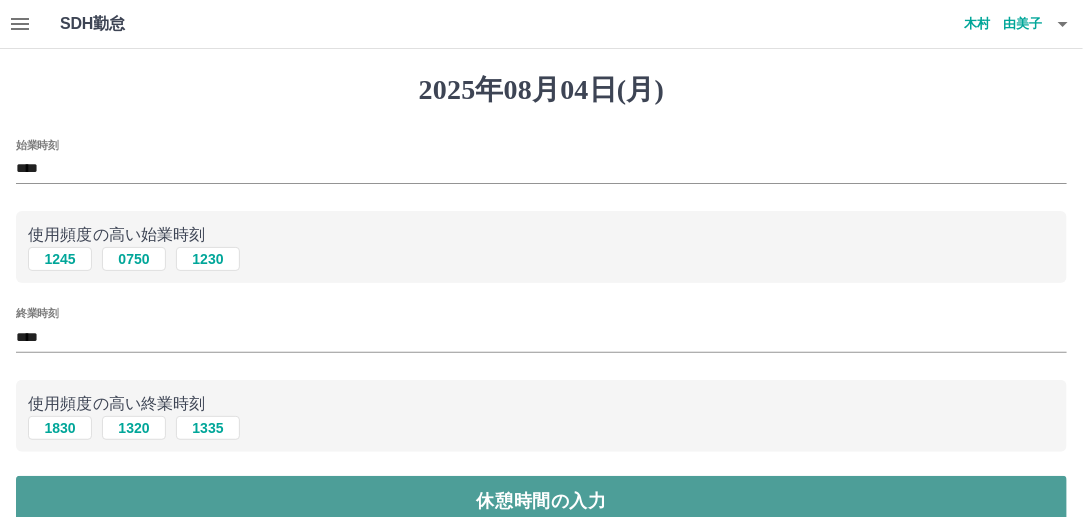 click on "休憩時間の入力" at bounding box center (541, 501) 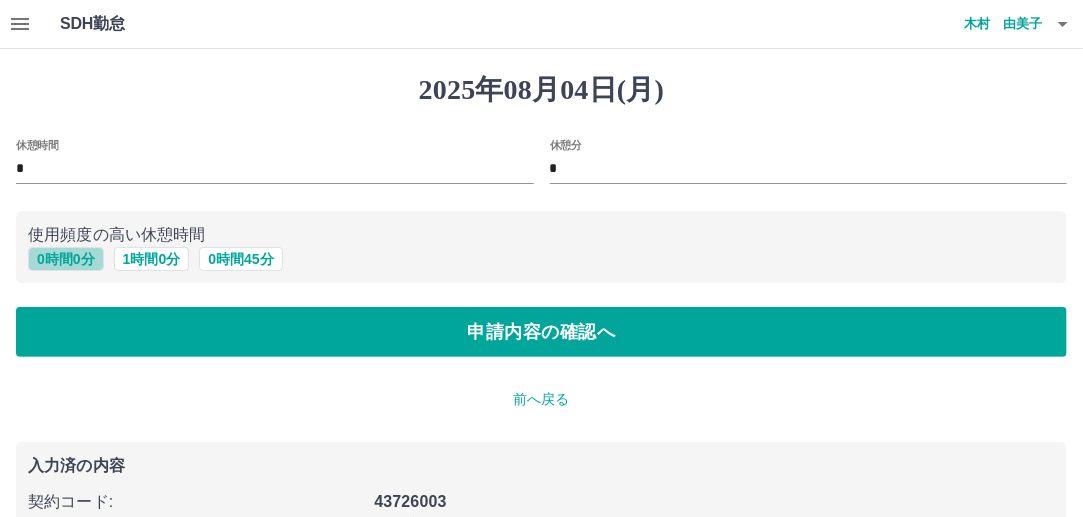 click on "0 時間 0 分" at bounding box center (66, 259) 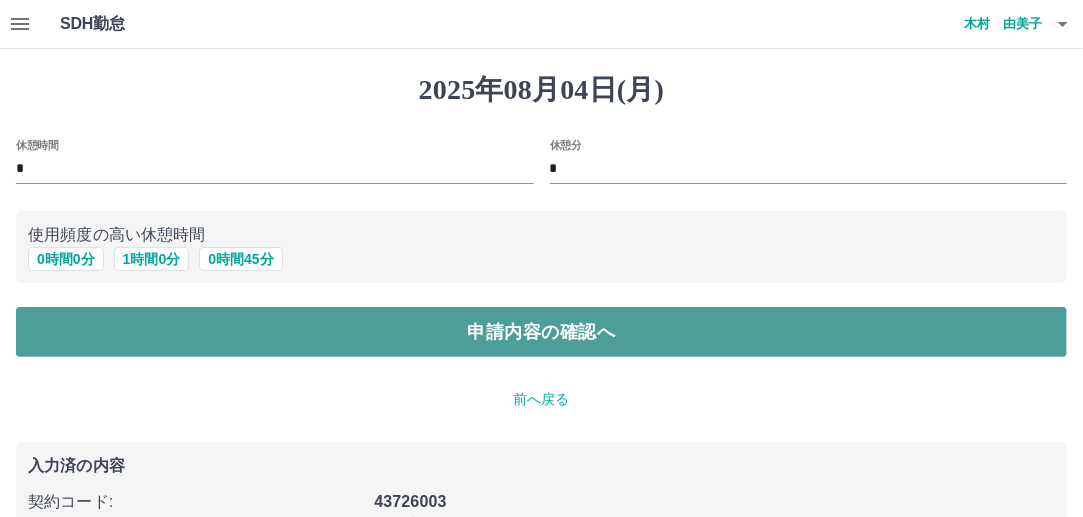 click on "申請内容の確認へ" at bounding box center (541, 332) 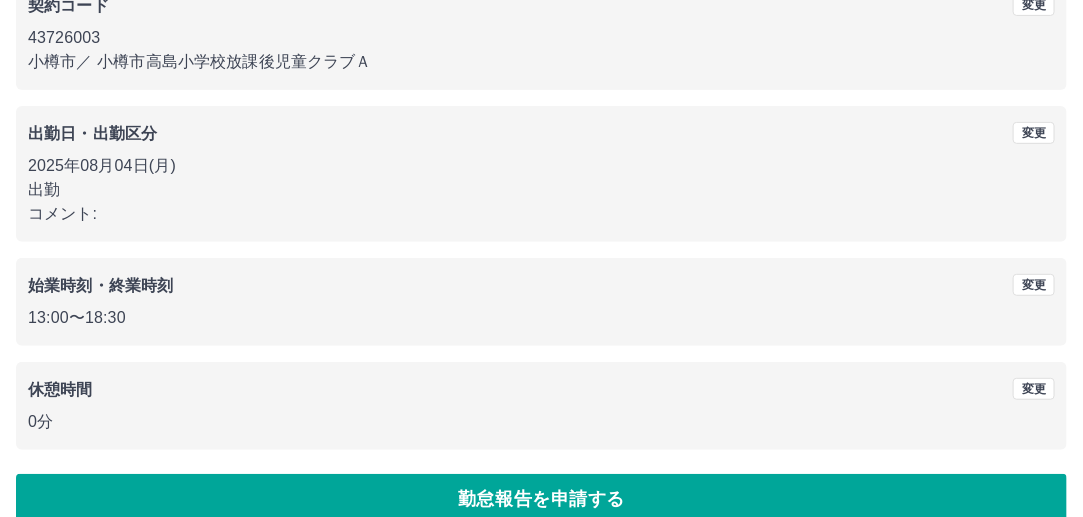 scroll, scrollTop: 230, scrollLeft: 0, axis: vertical 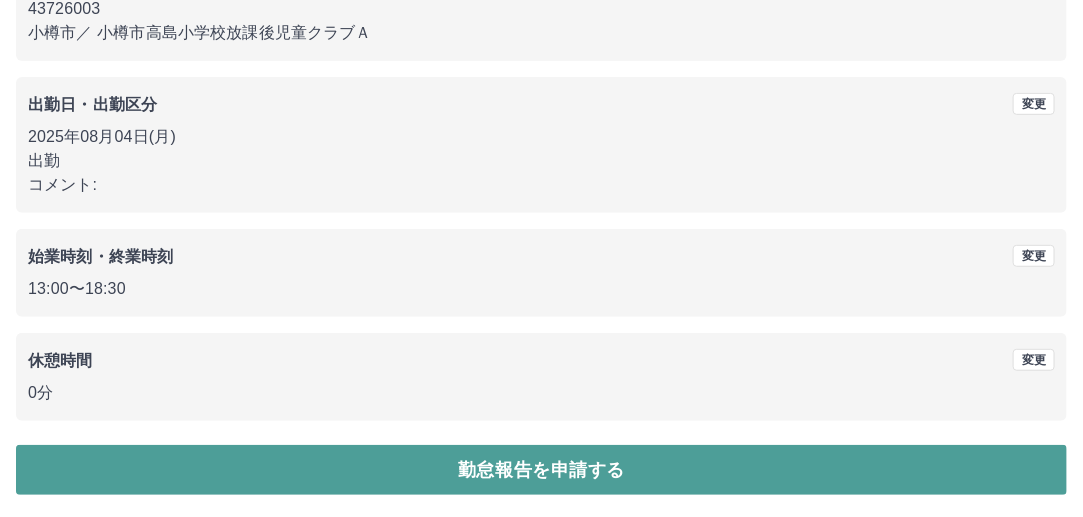 click on "勤怠報告を申請する" at bounding box center (541, 470) 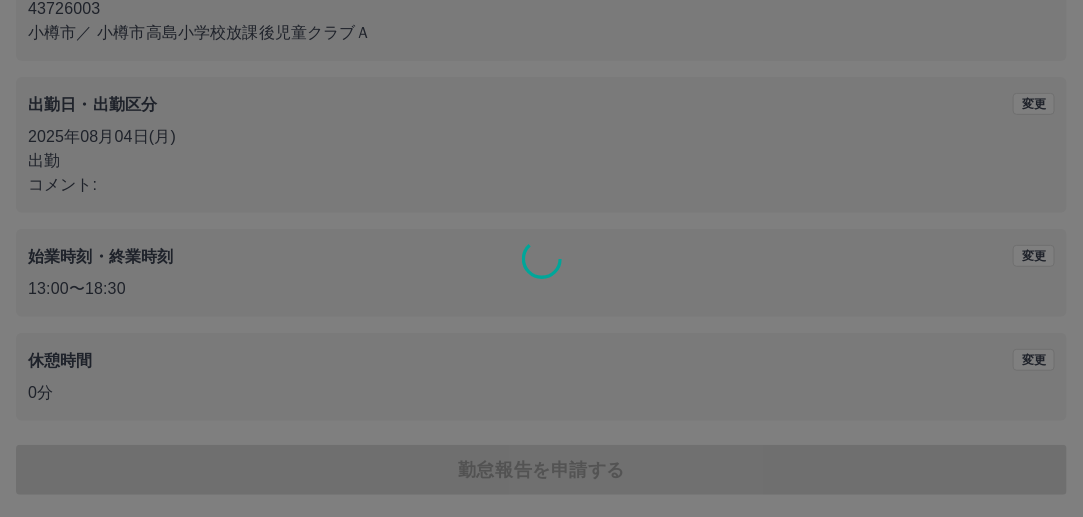 scroll, scrollTop: 0, scrollLeft: 0, axis: both 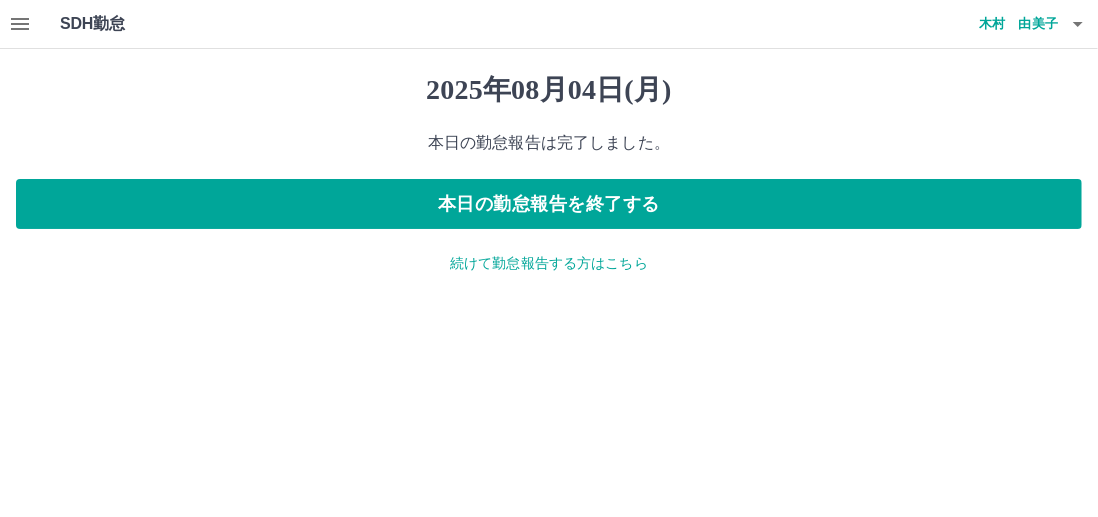 click on "続けて勤怠報告する方はこちら" at bounding box center [549, 263] 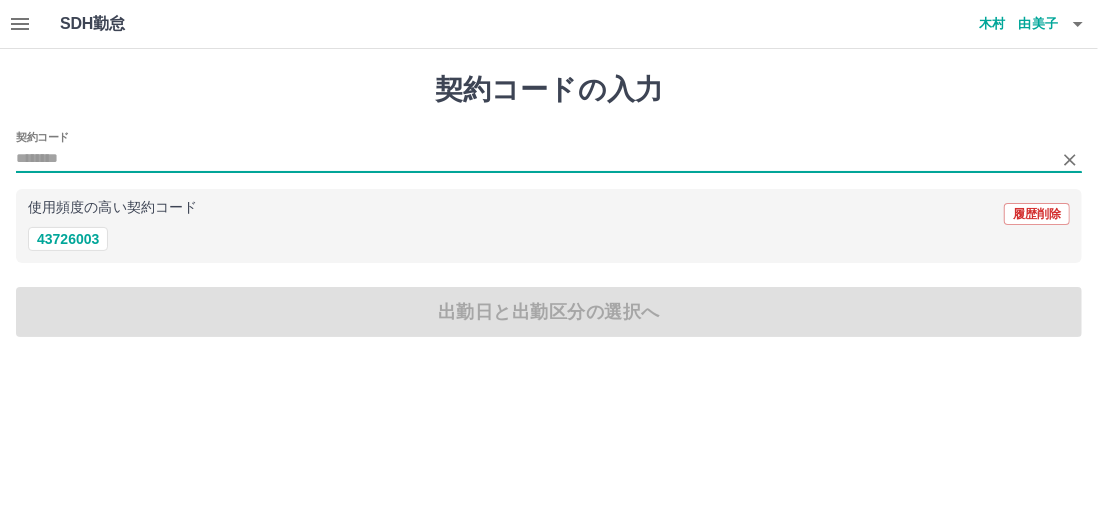 click on "契約コード" at bounding box center [534, 159] 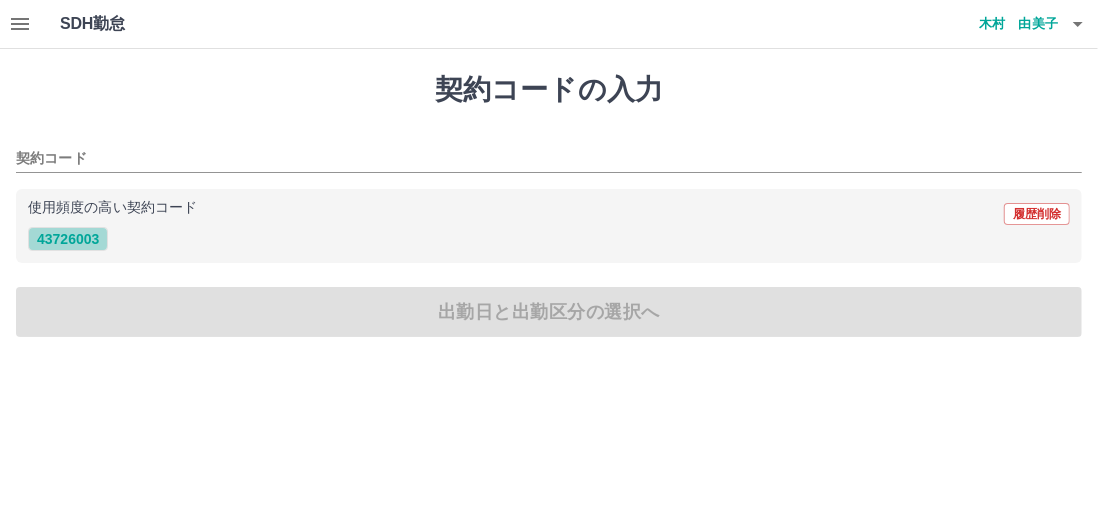 click on "43726003" at bounding box center (68, 239) 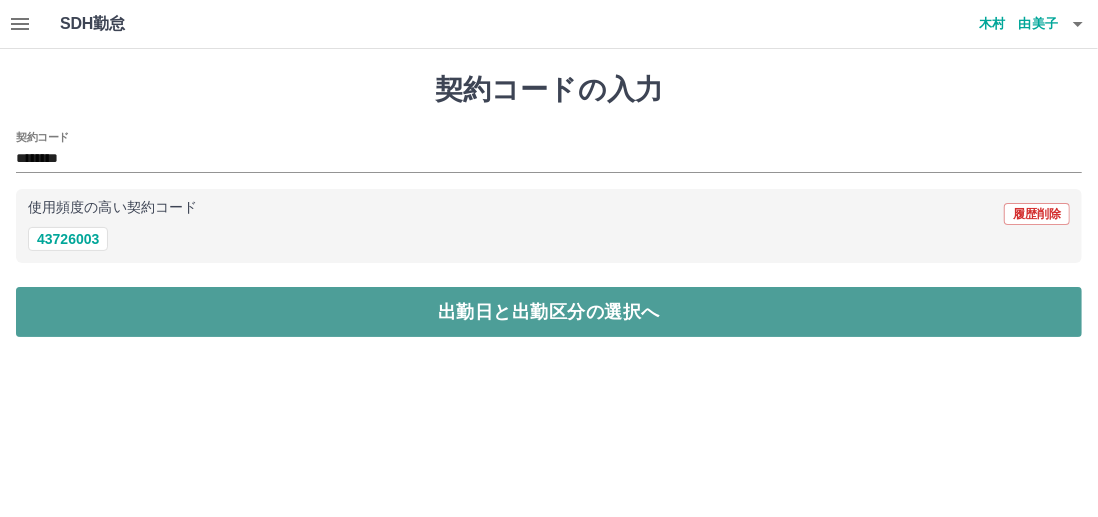 click on "出勤日と出勤区分の選択へ" at bounding box center (549, 312) 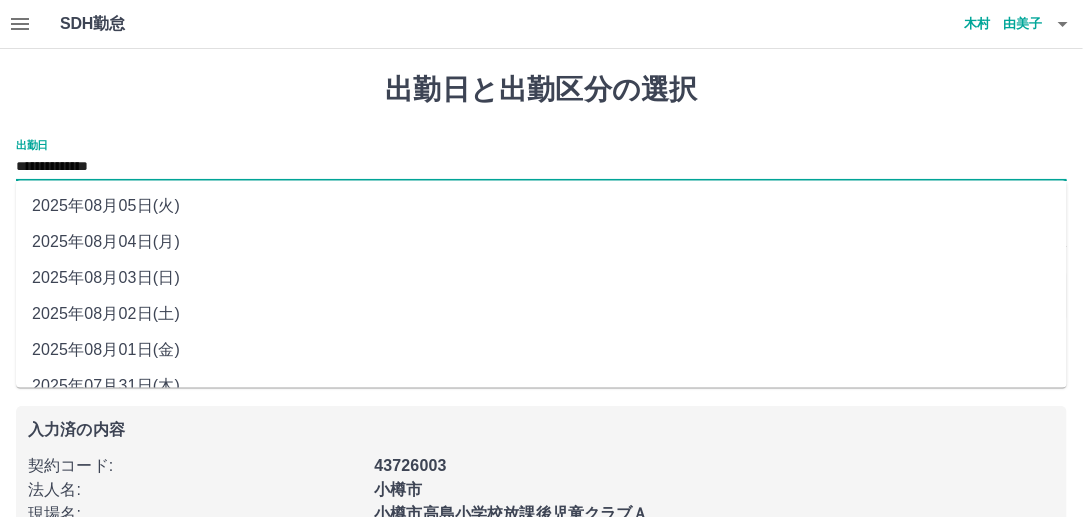 click on "**********" at bounding box center (541, 167) 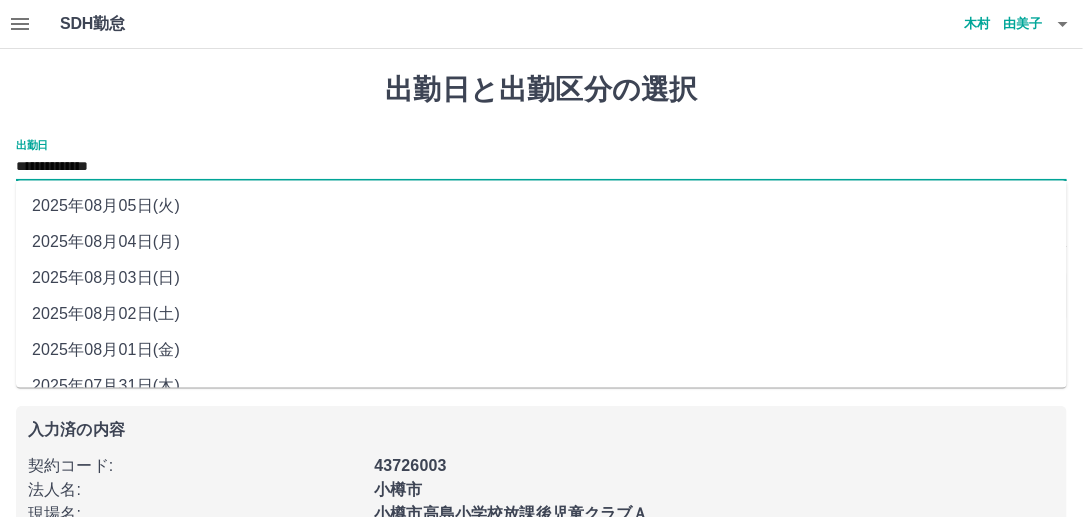 click on "2025年08月05日(火)" at bounding box center (541, 207) 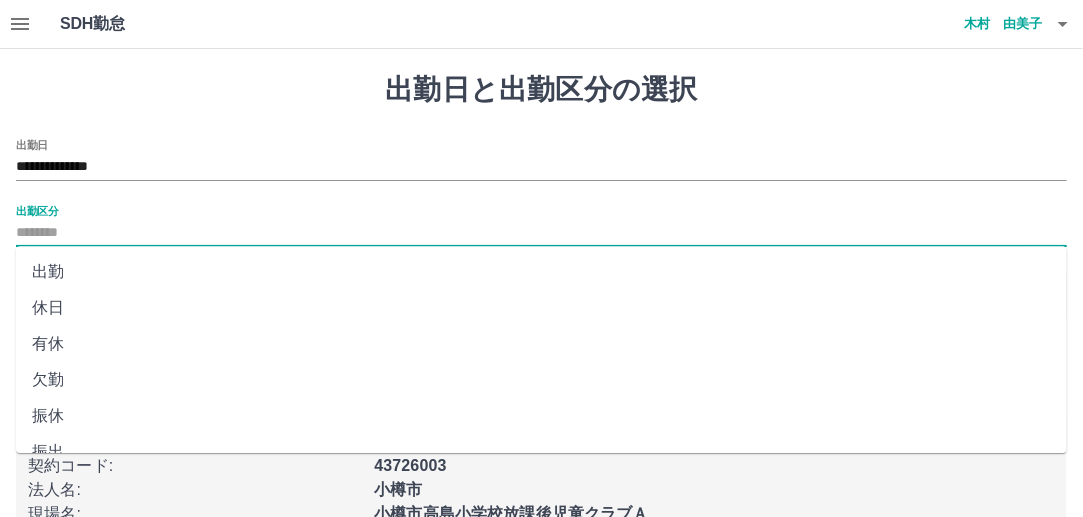 click on "出勤区分" at bounding box center [541, 233] 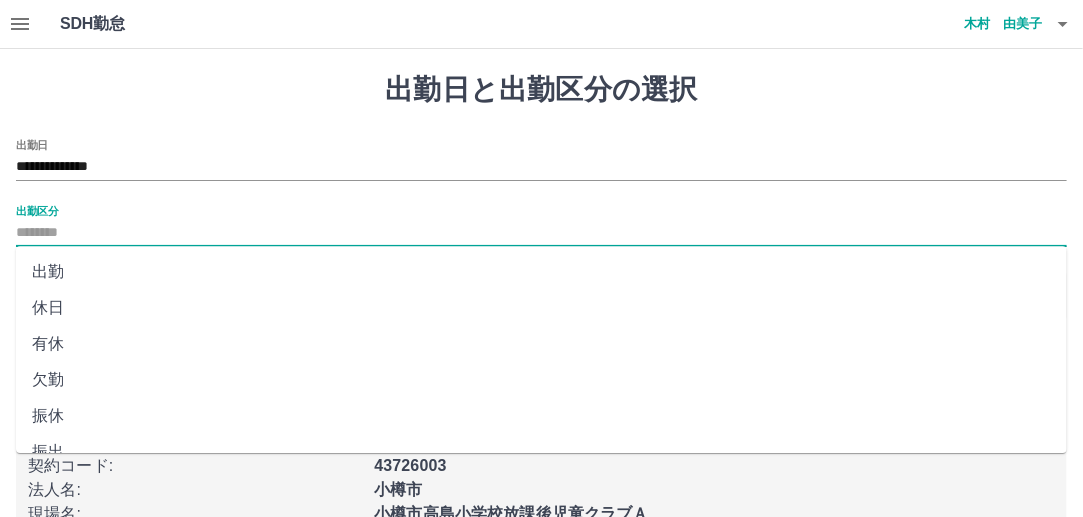 click on "休日" at bounding box center (541, 308) 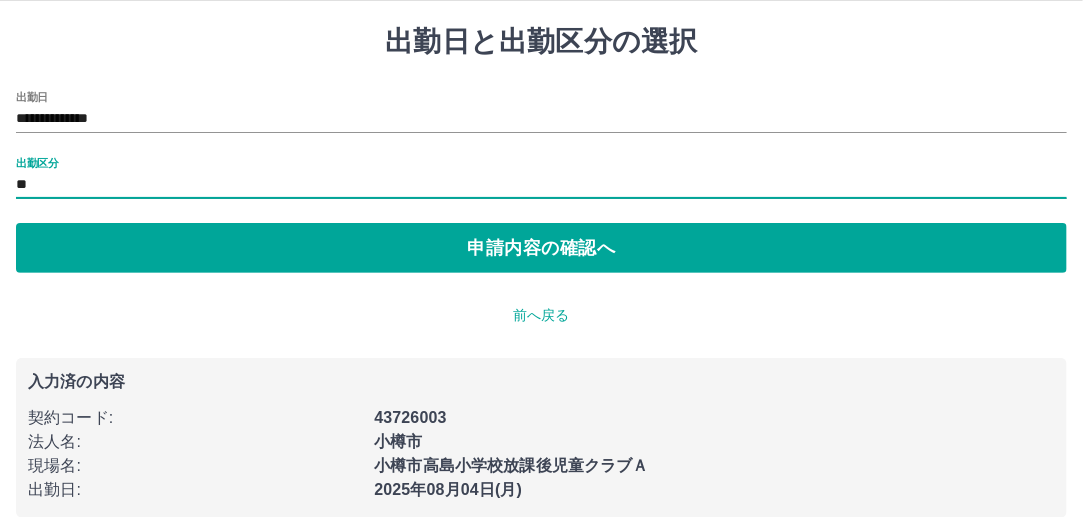 scroll, scrollTop: 72, scrollLeft: 0, axis: vertical 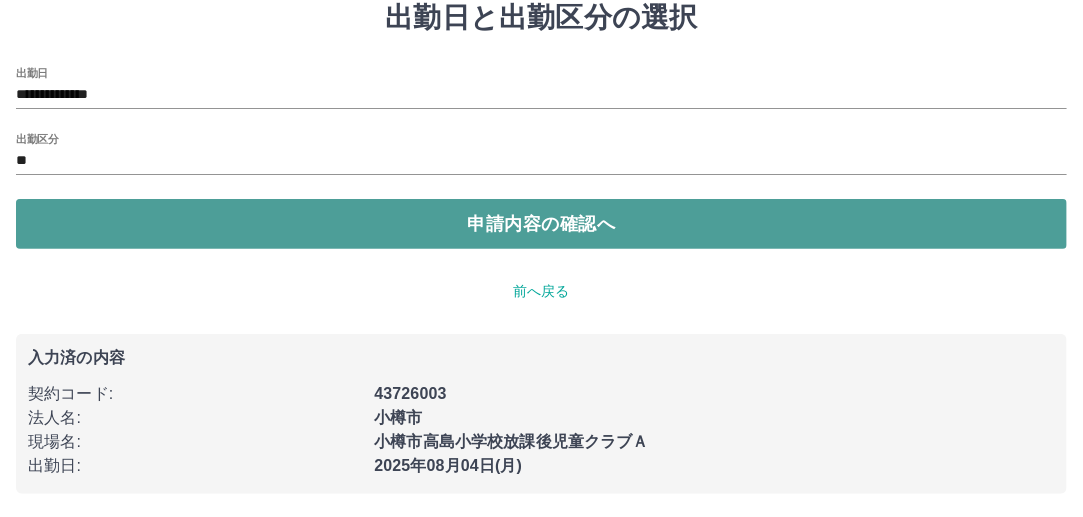 click on "申請内容の確認へ" at bounding box center (541, 224) 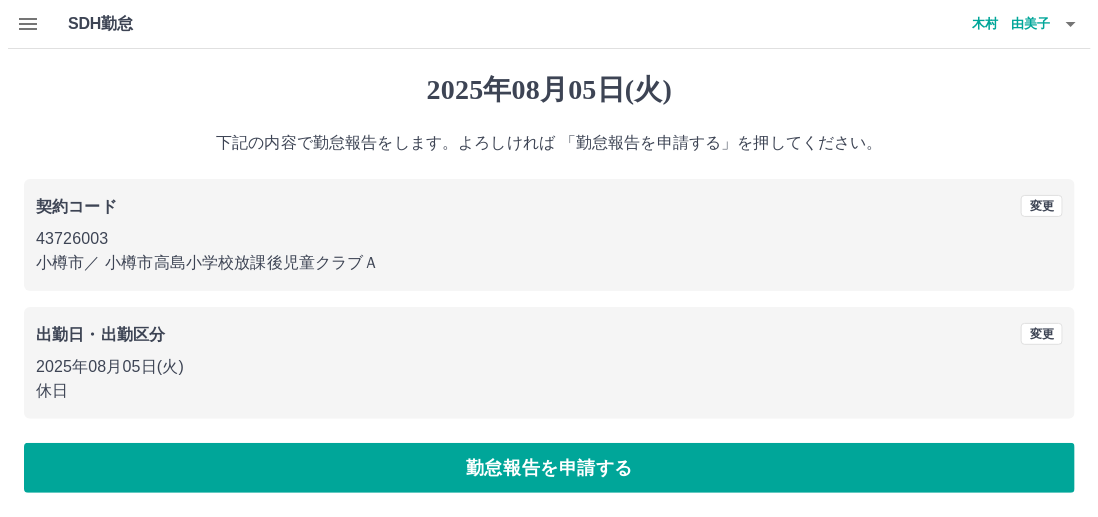 scroll, scrollTop: 0, scrollLeft: 0, axis: both 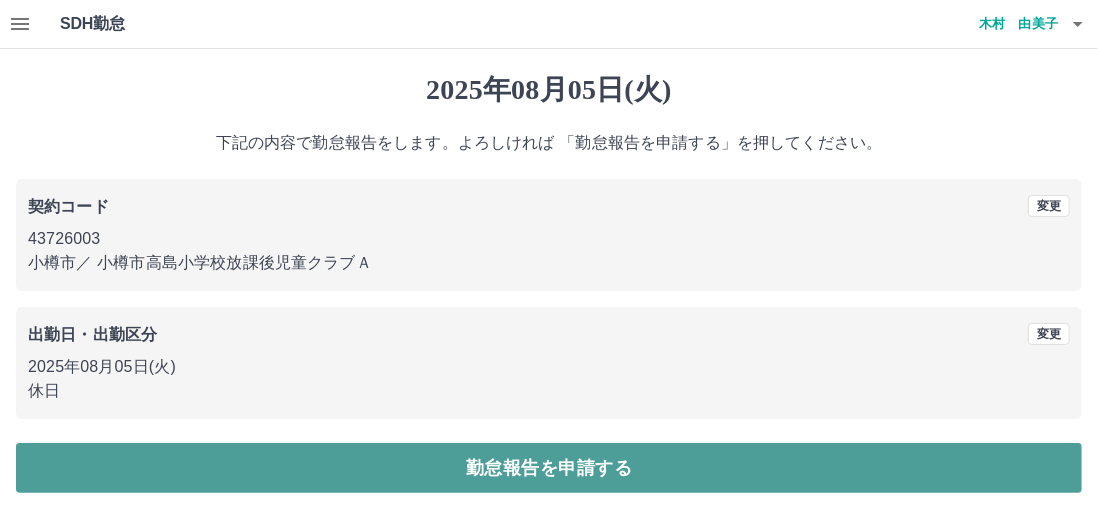click on "勤怠報告を申請する" at bounding box center (549, 468) 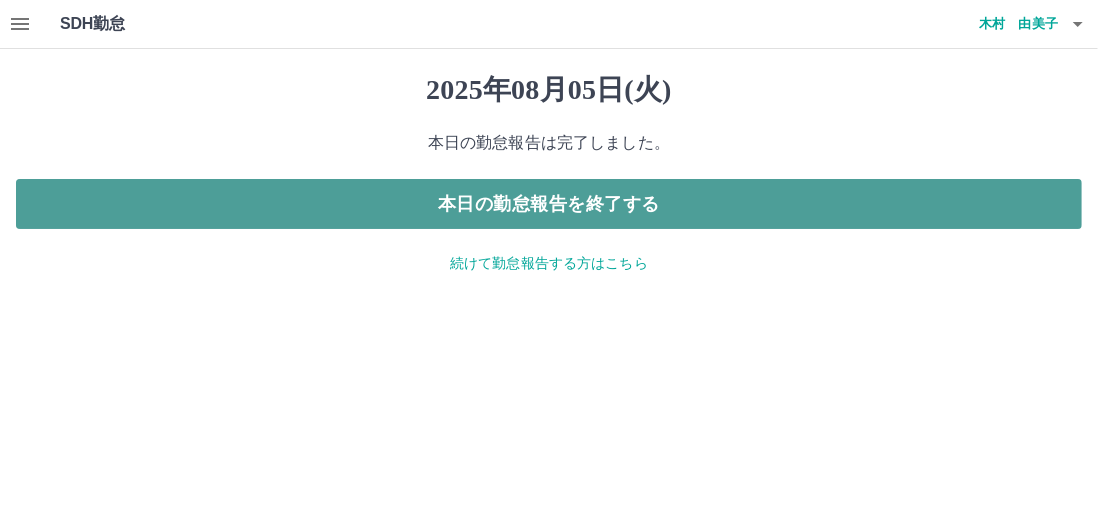 click on "本日の勤怠報告を終了する" at bounding box center (549, 204) 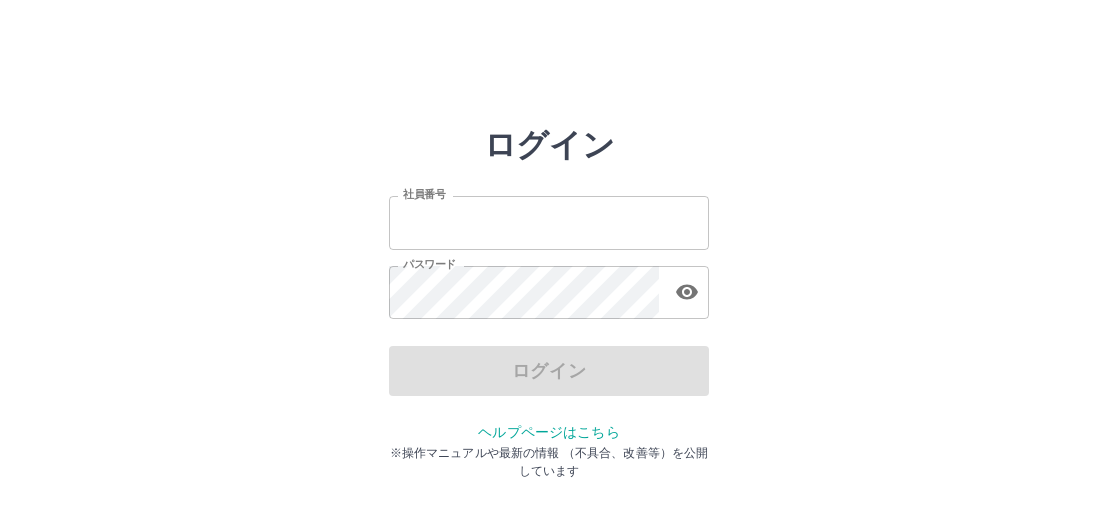 scroll, scrollTop: 0, scrollLeft: 0, axis: both 